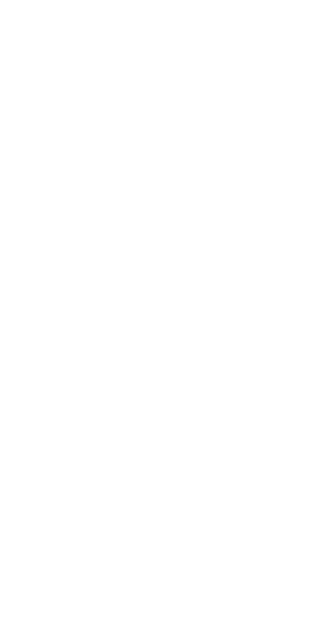 scroll, scrollTop: 0, scrollLeft: 0, axis: both 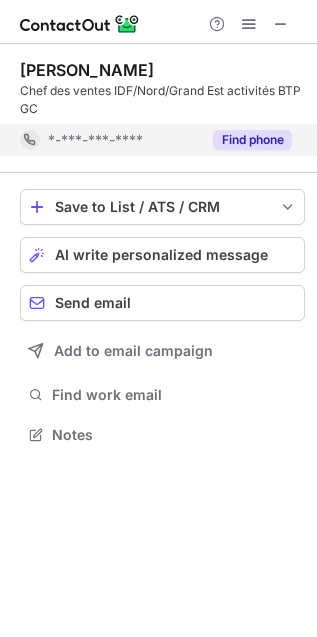 click on "Find phone" at bounding box center (252, 140) 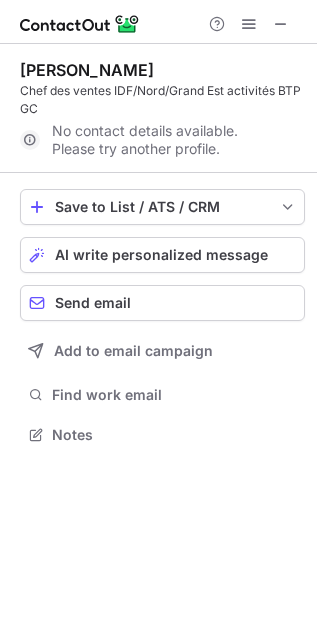 click at bounding box center (287, 52) 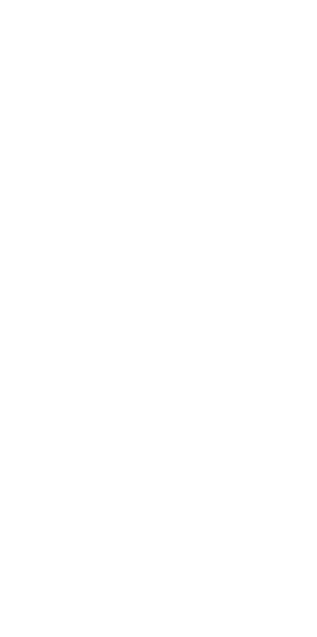 scroll, scrollTop: 0, scrollLeft: 0, axis: both 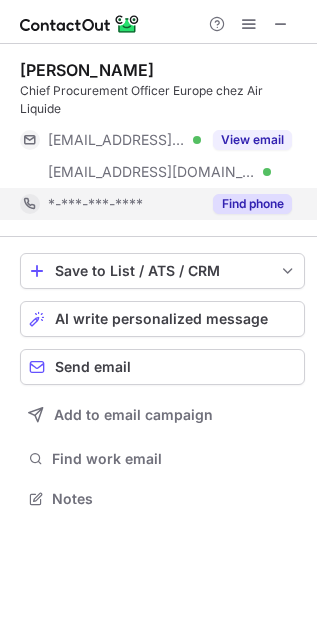 click on "Find phone" at bounding box center (252, 204) 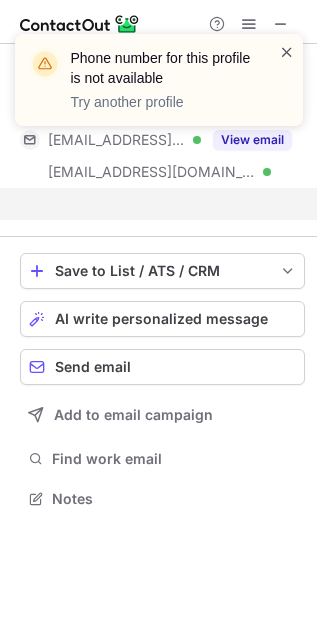 click at bounding box center (287, 52) 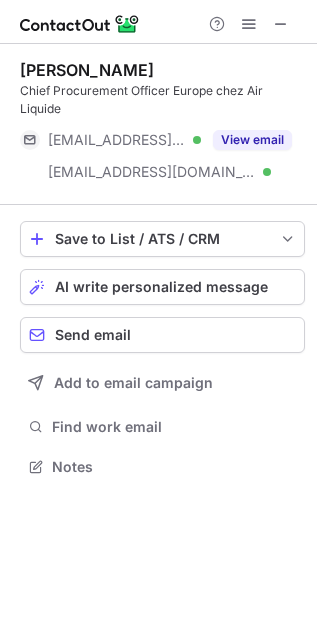 drag, startPoint x: 316, startPoint y: 31, endPoint x: 369, endPoint y: 133, distance: 114.947815 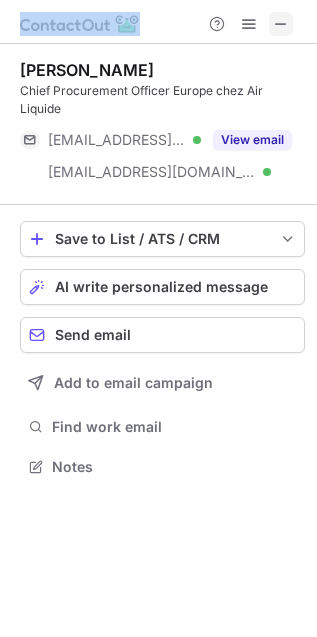 click at bounding box center [281, 24] 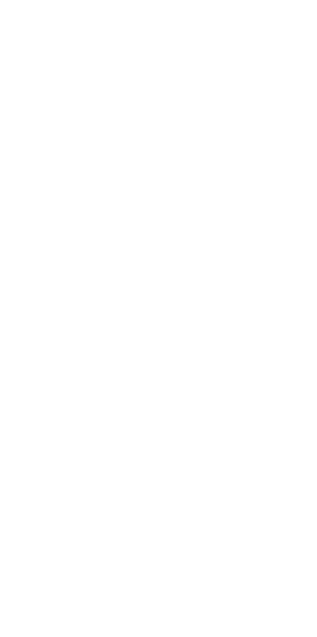 scroll, scrollTop: 0, scrollLeft: 0, axis: both 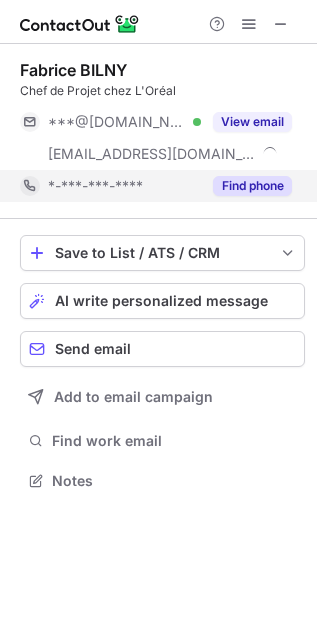 click on "Find phone" at bounding box center (252, 186) 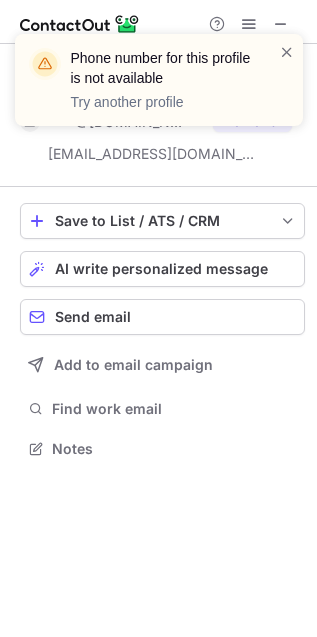 scroll, scrollTop: 434, scrollLeft: 317, axis: both 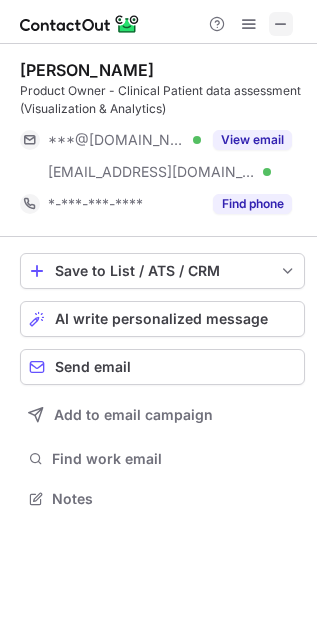 click at bounding box center (281, 24) 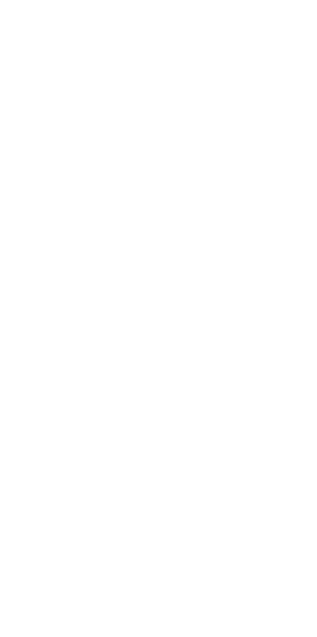 scroll, scrollTop: 0, scrollLeft: 0, axis: both 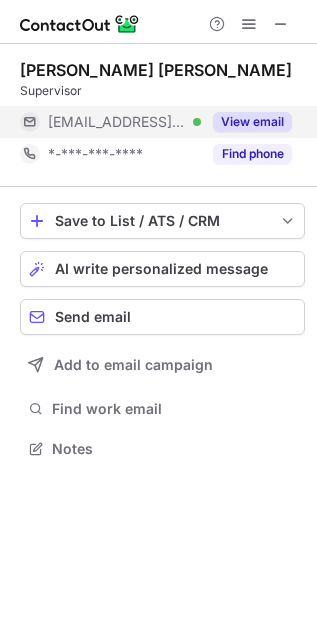 click on "View email" at bounding box center [252, 122] 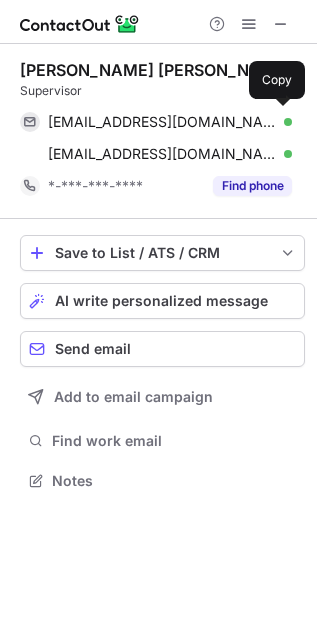 scroll, scrollTop: 9, scrollLeft: 9, axis: both 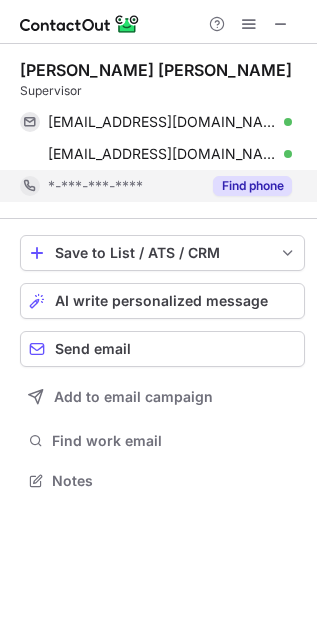 click on "Find phone" at bounding box center [252, 186] 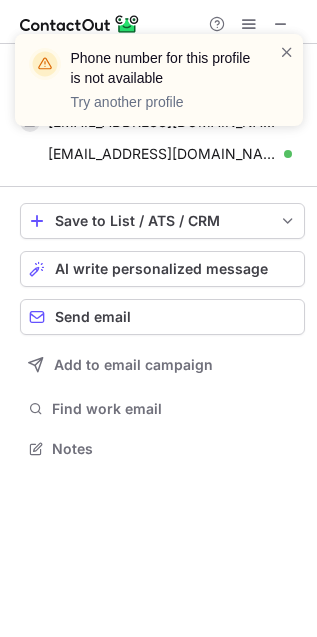 scroll, scrollTop: 434, scrollLeft: 317, axis: both 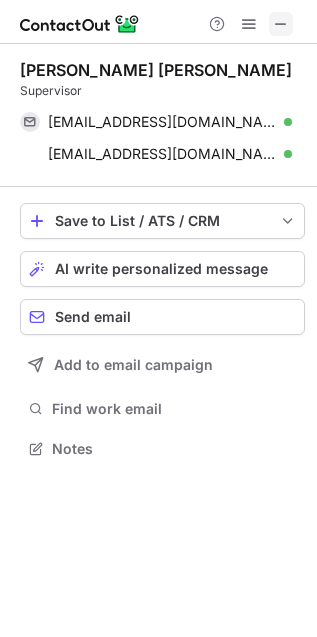 click at bounding box center (281, 24) 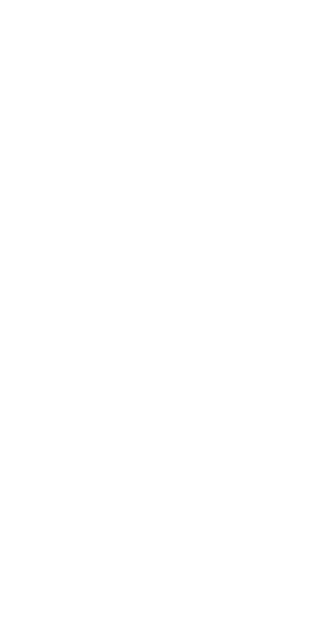 scroll, scrollTop: 0, scrollLeft: 0, axis: both 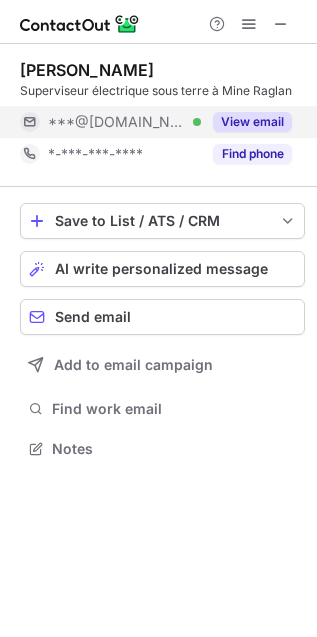 click on "View email" at bounding box center (252, 122) 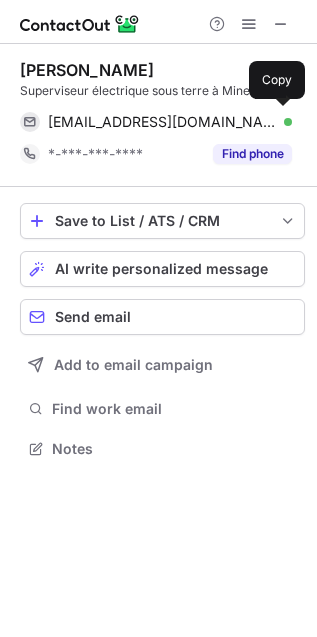 click on "phil_chicoine@hotmail.com" at bounding box center (162, 122) 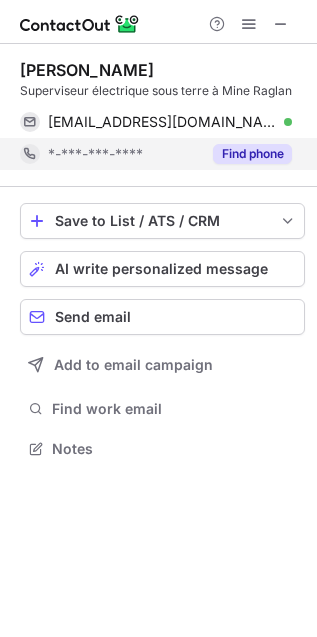 click on "Find phone" at bounding box center (252, 154) 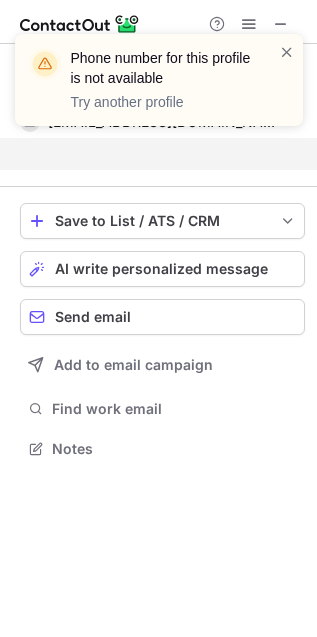 scroll, scrollTop: 402, scrollLeft: 317, axis: both 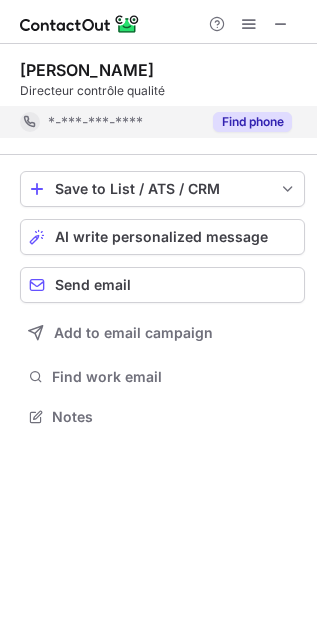 click on "Find phone" at bounding box center (252, 122) 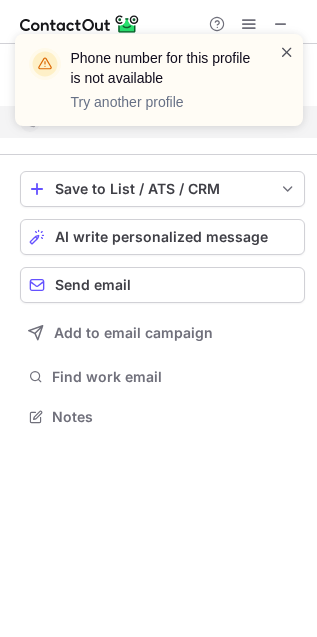 click at bounding box center (287, 52) 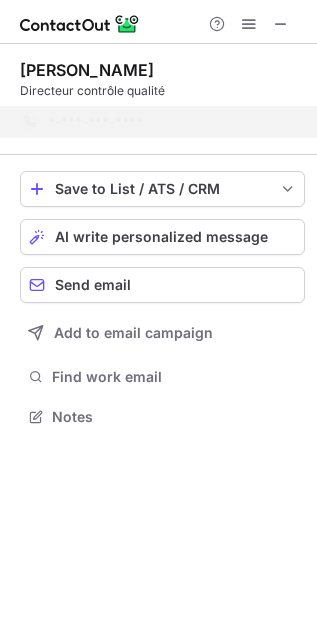click on "Phone number for this profile is not available Try another profile" at bounding box center (159, 88) 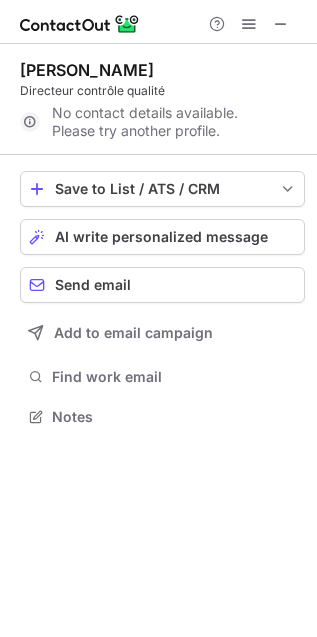 click at bounding box center (281, 24) 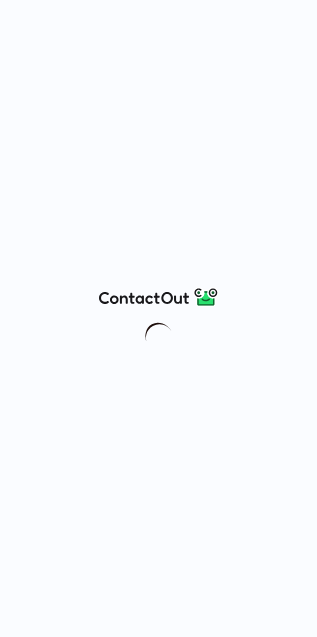 scroll, scrollTop: 0, scrollLeft: 0, axis: both 